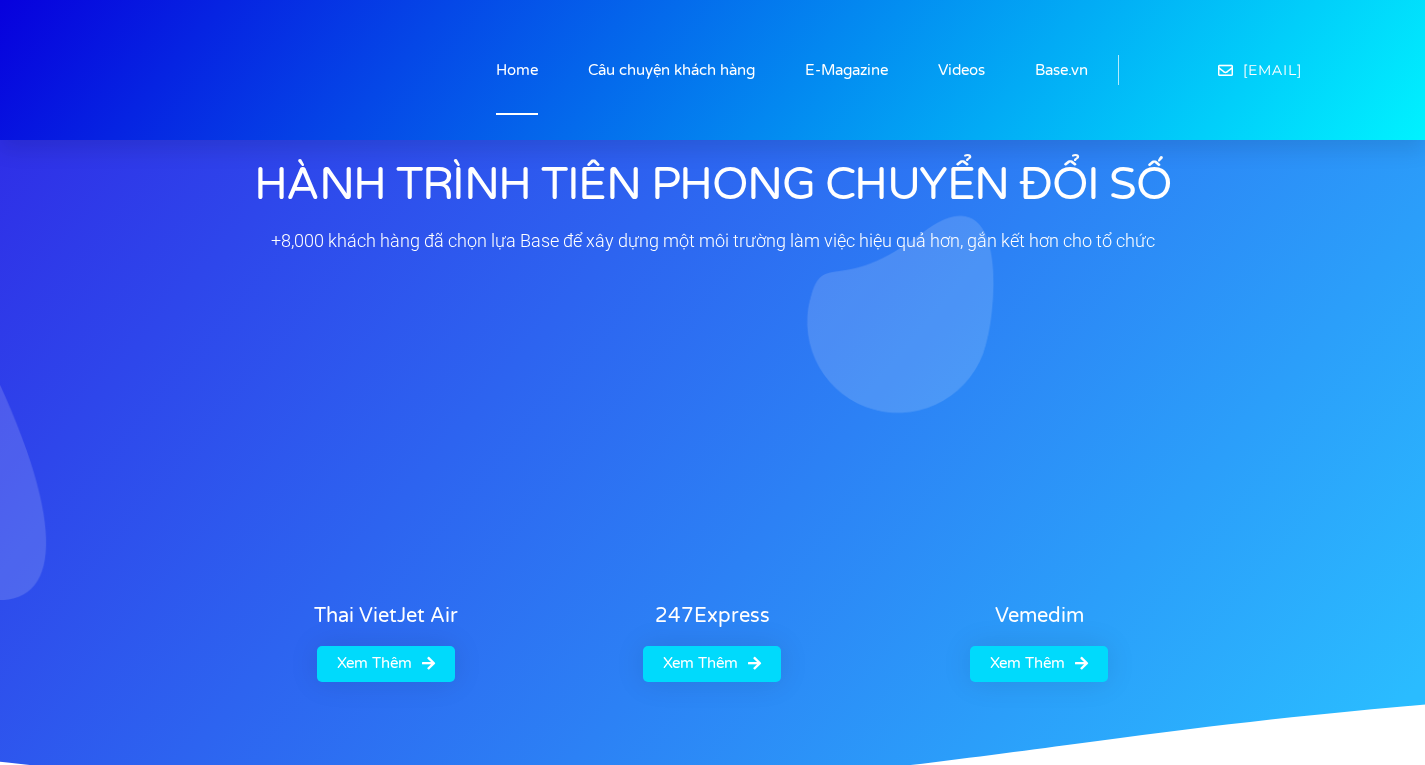 scroll, scrollTop: 0, scrollLeft: 0, axis: both 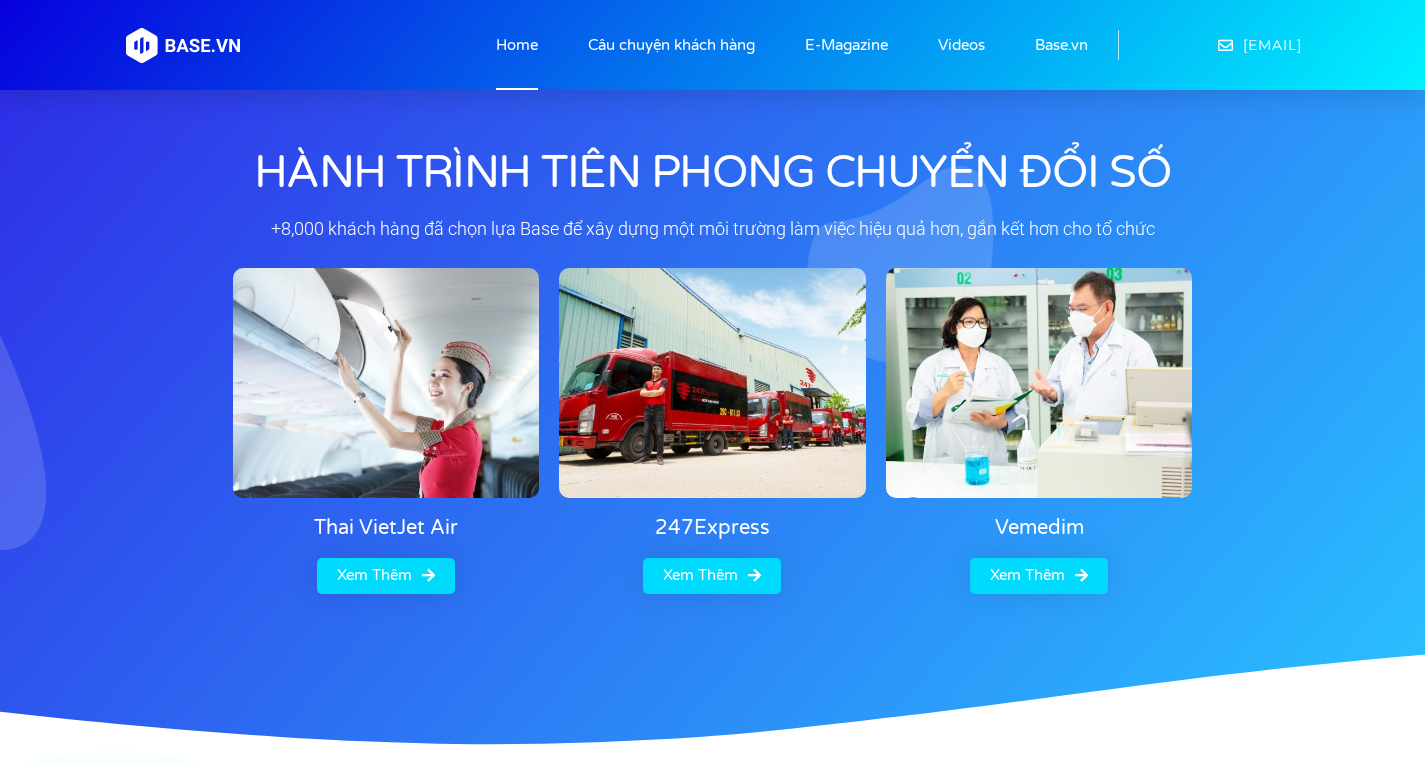click on "Home" 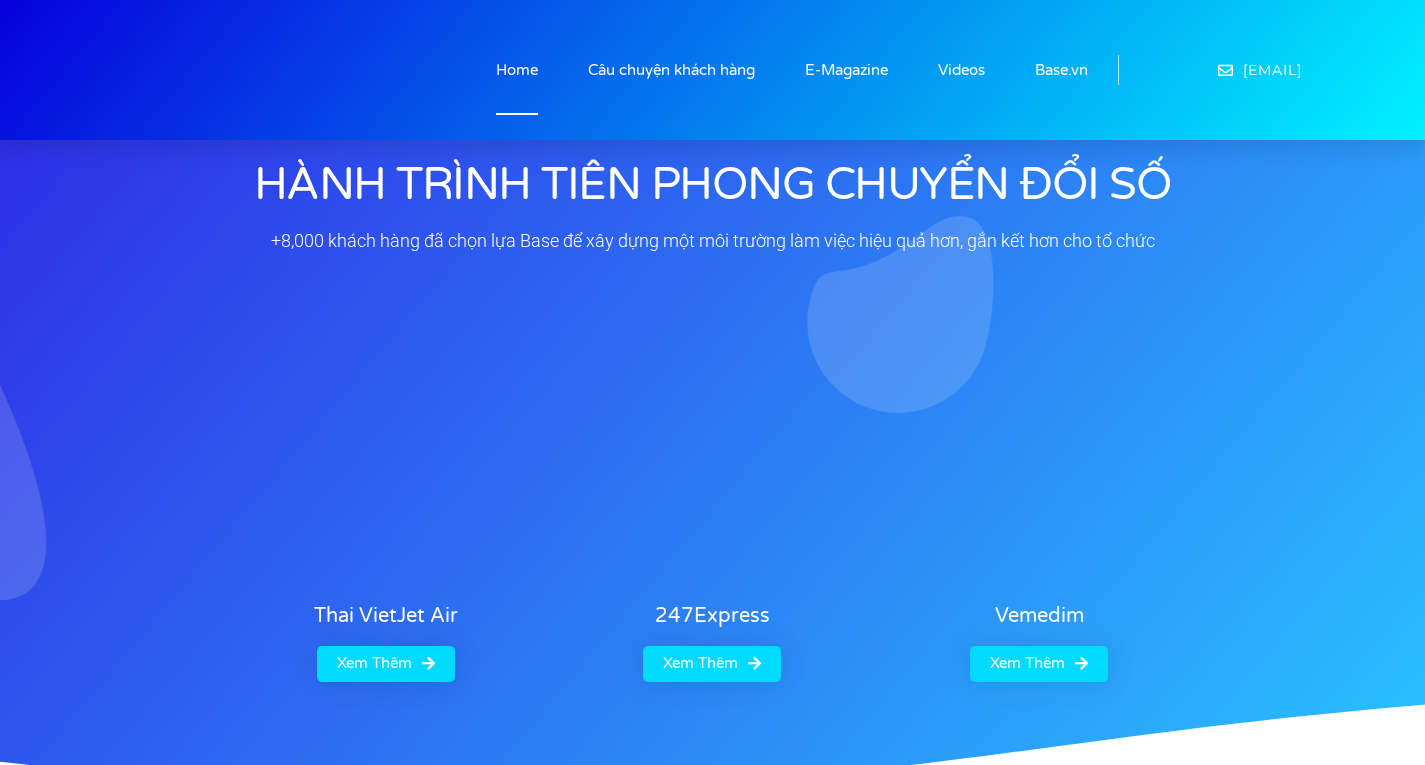 scroll, scrollTop: 0, scrollLeft: 0, axis: both 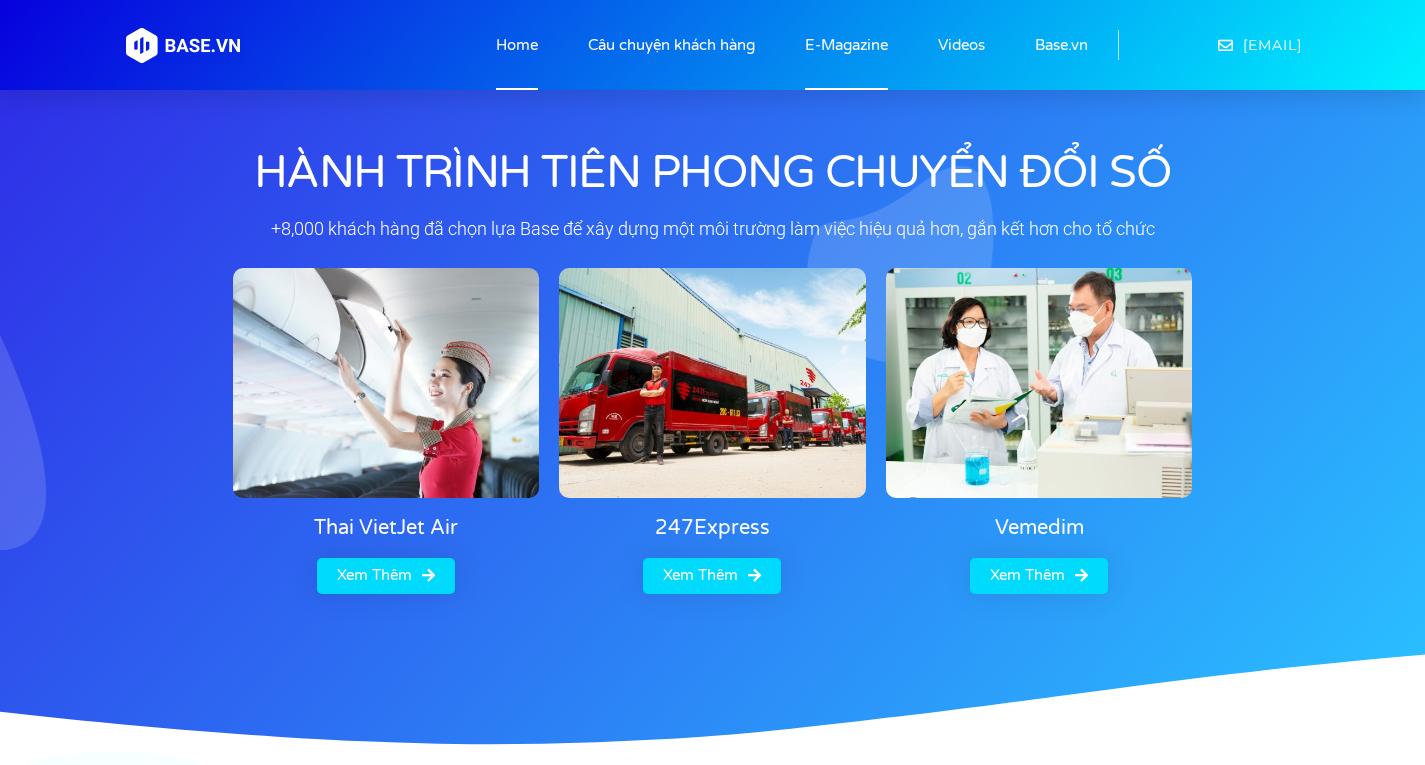 click on "E-Magazine" 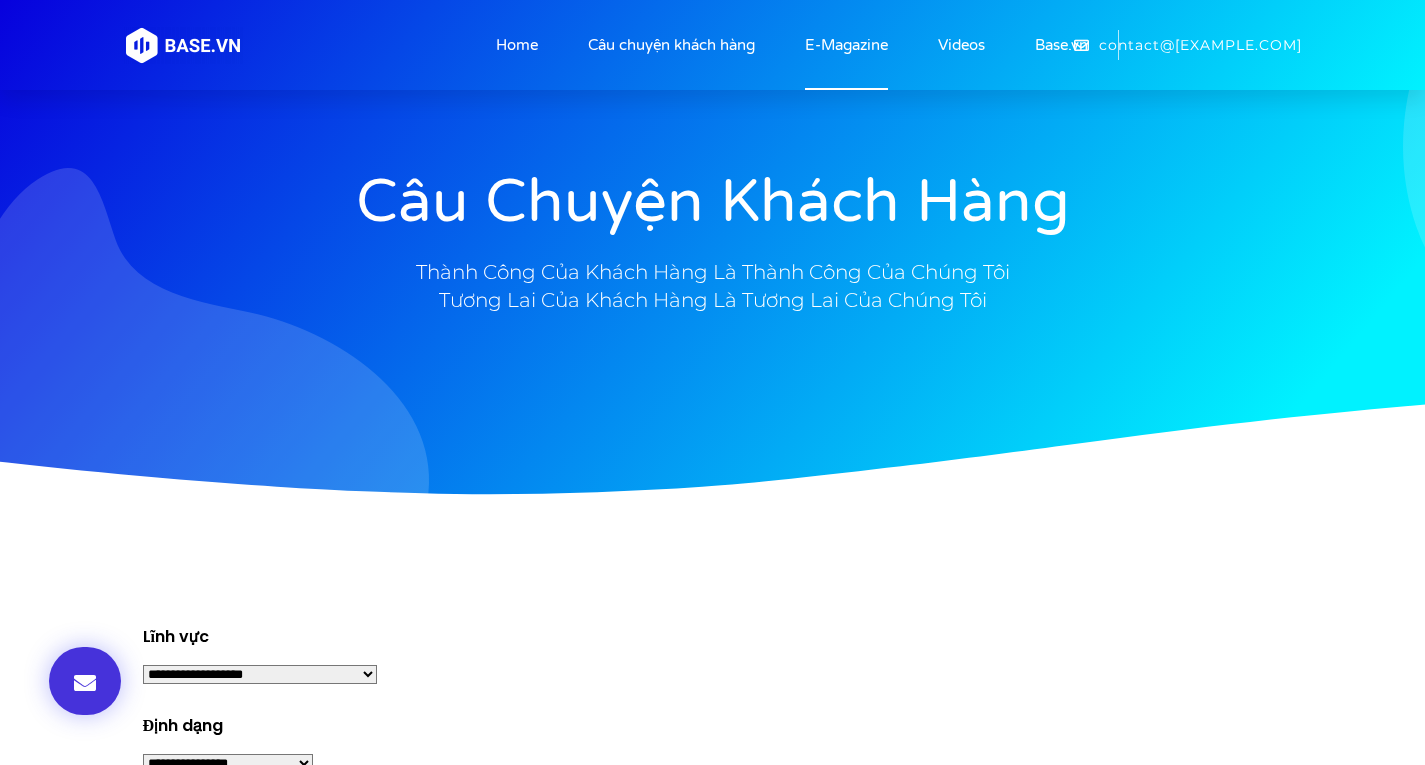 scroll, scrollTop: 0, scrollLeft: 0, axis: both 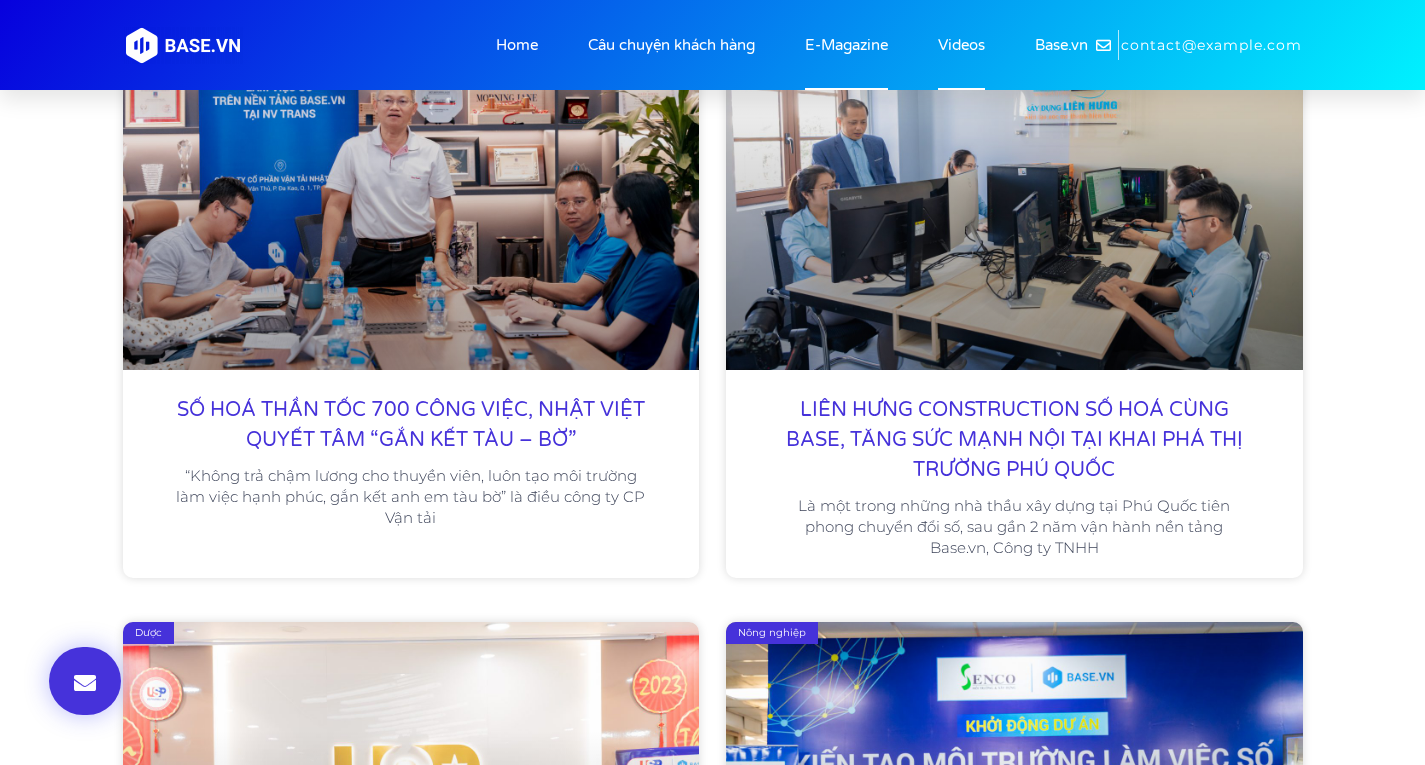 click on "Videos" 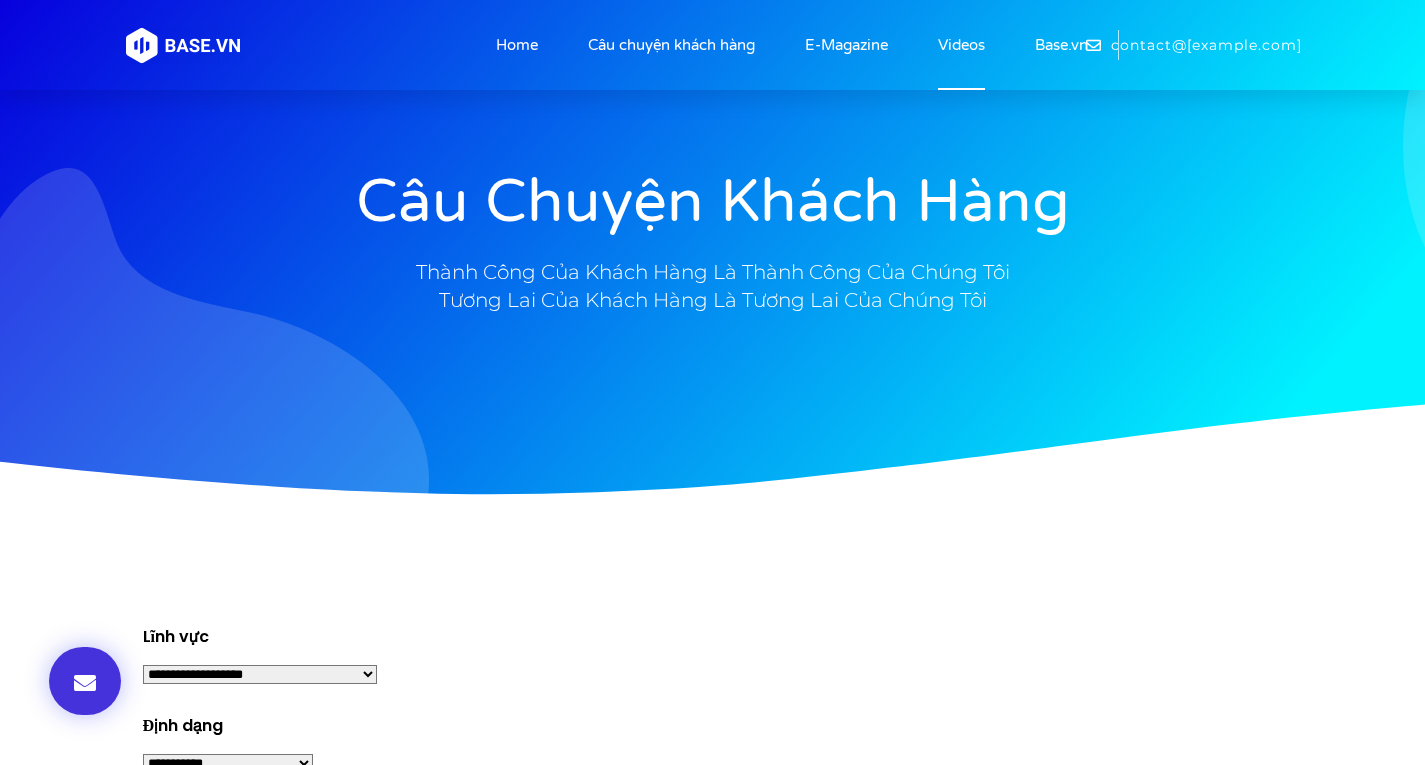 scroll, scrollTop: 0, scrollLeft: 0, axis: both 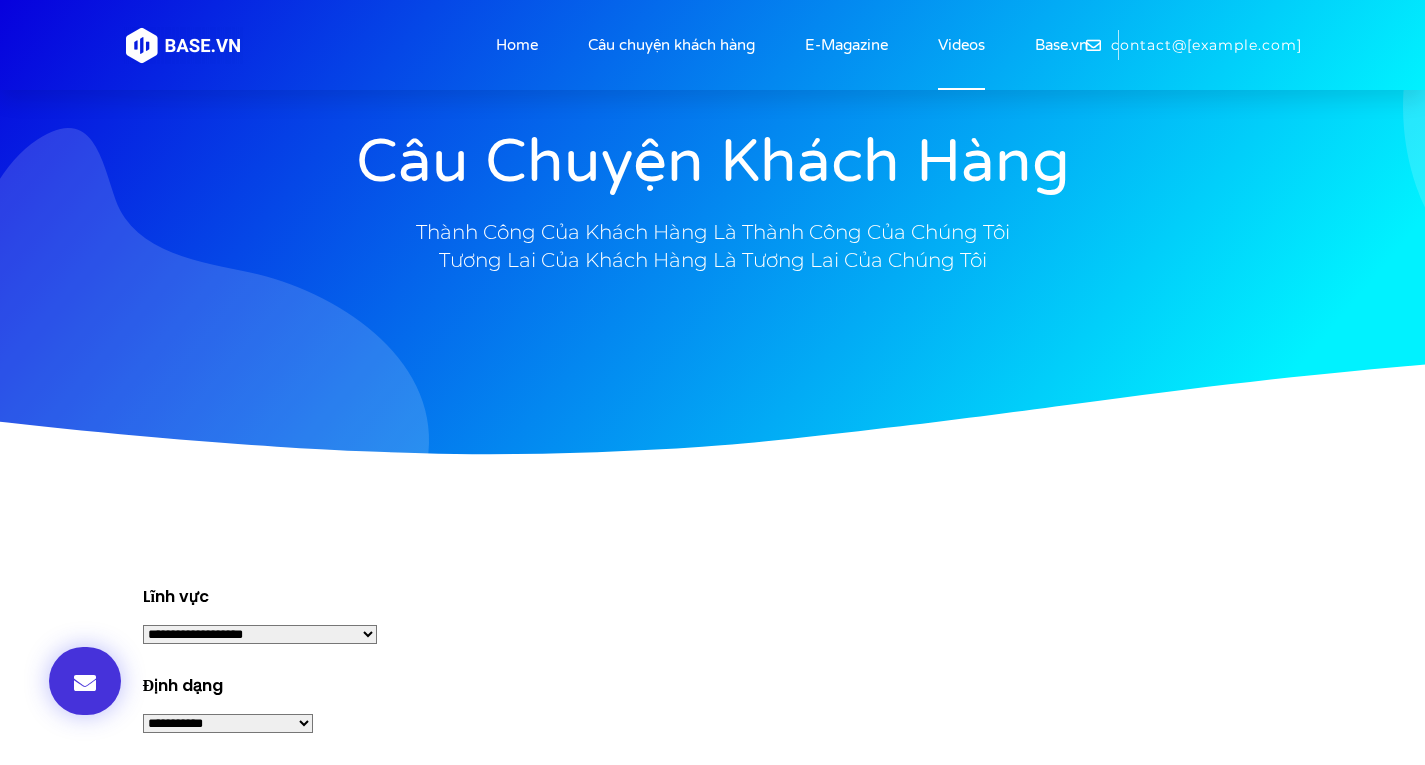 click on "**********" at bounding box center [723, 614] 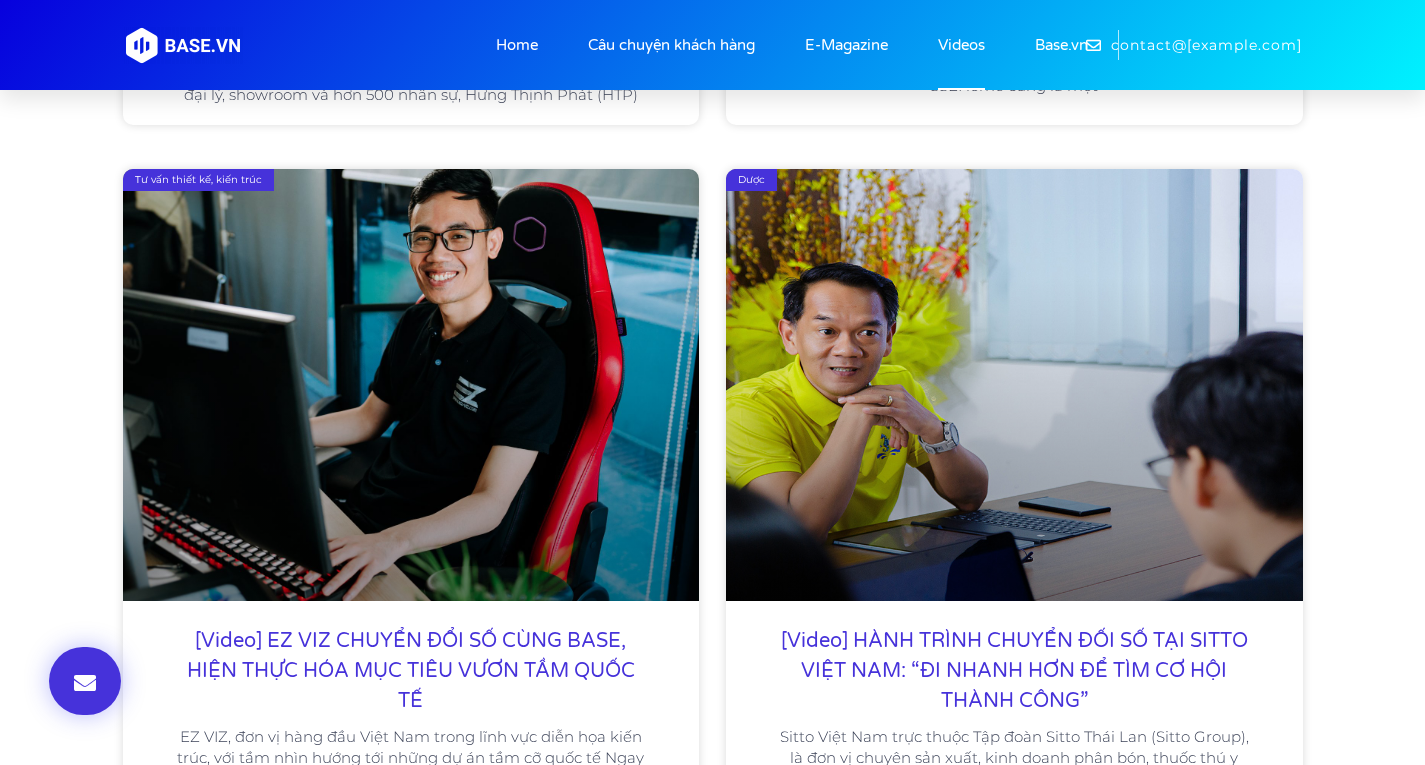 scroll, scrollTop: 2040, scrollLeft: 0, axis: vertical 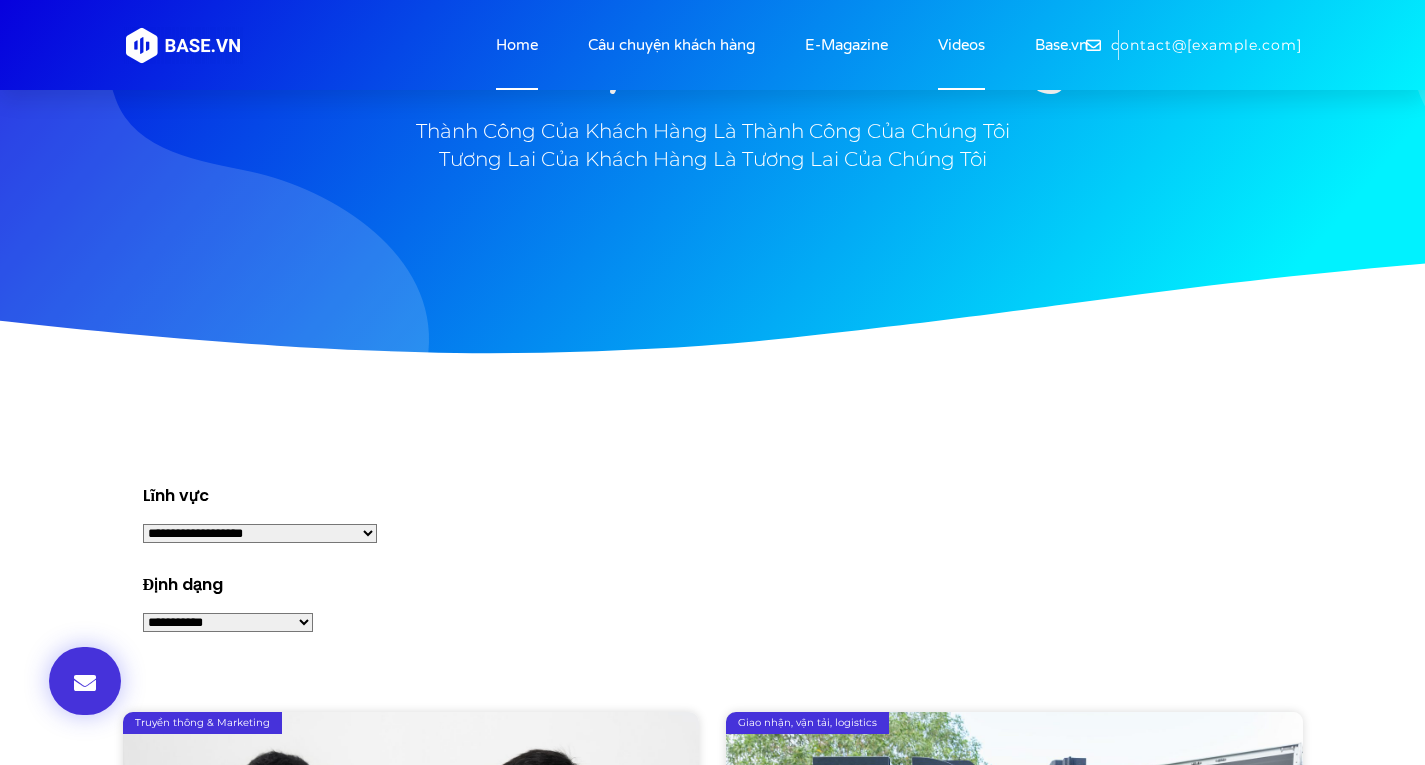 click on "Home" 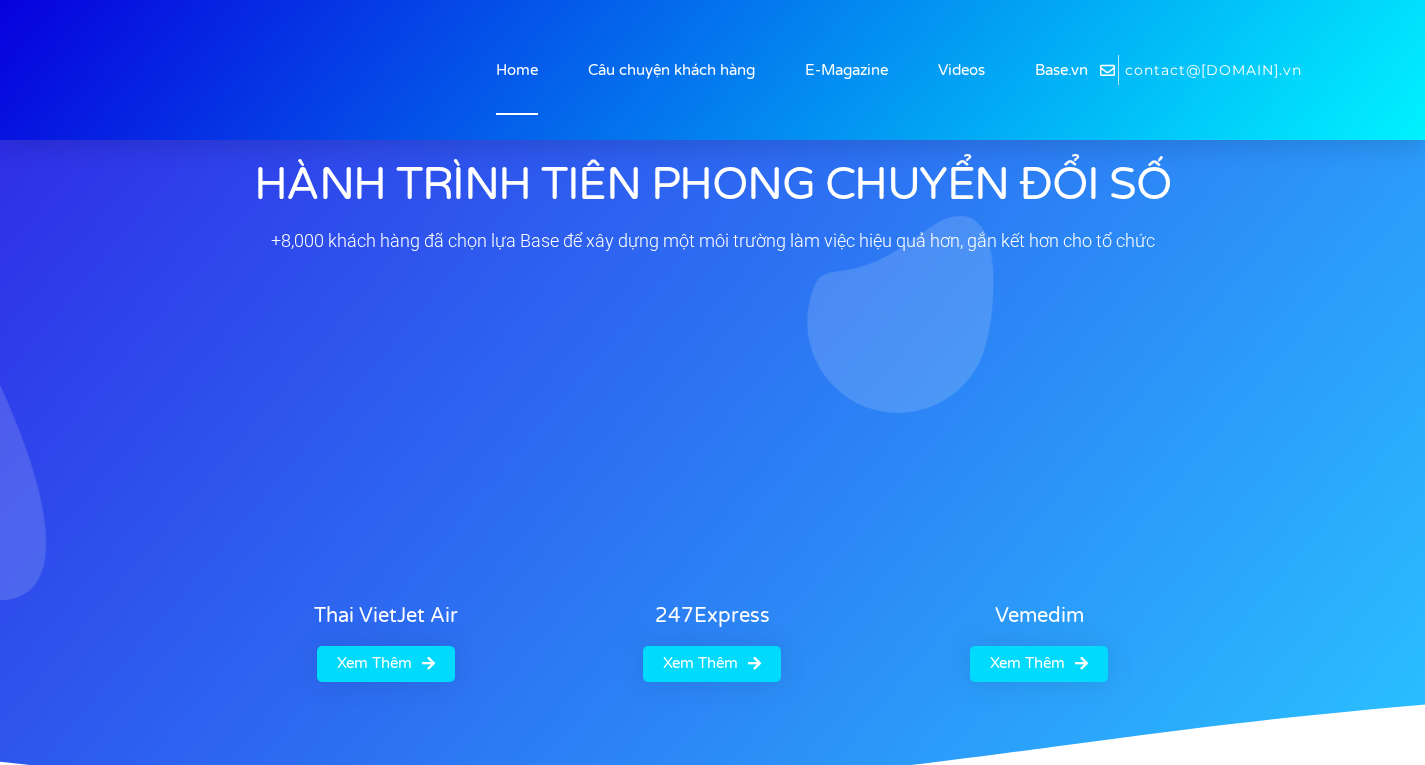 scroll, scrollTop: 0, scrollLeft: 0, axis: both 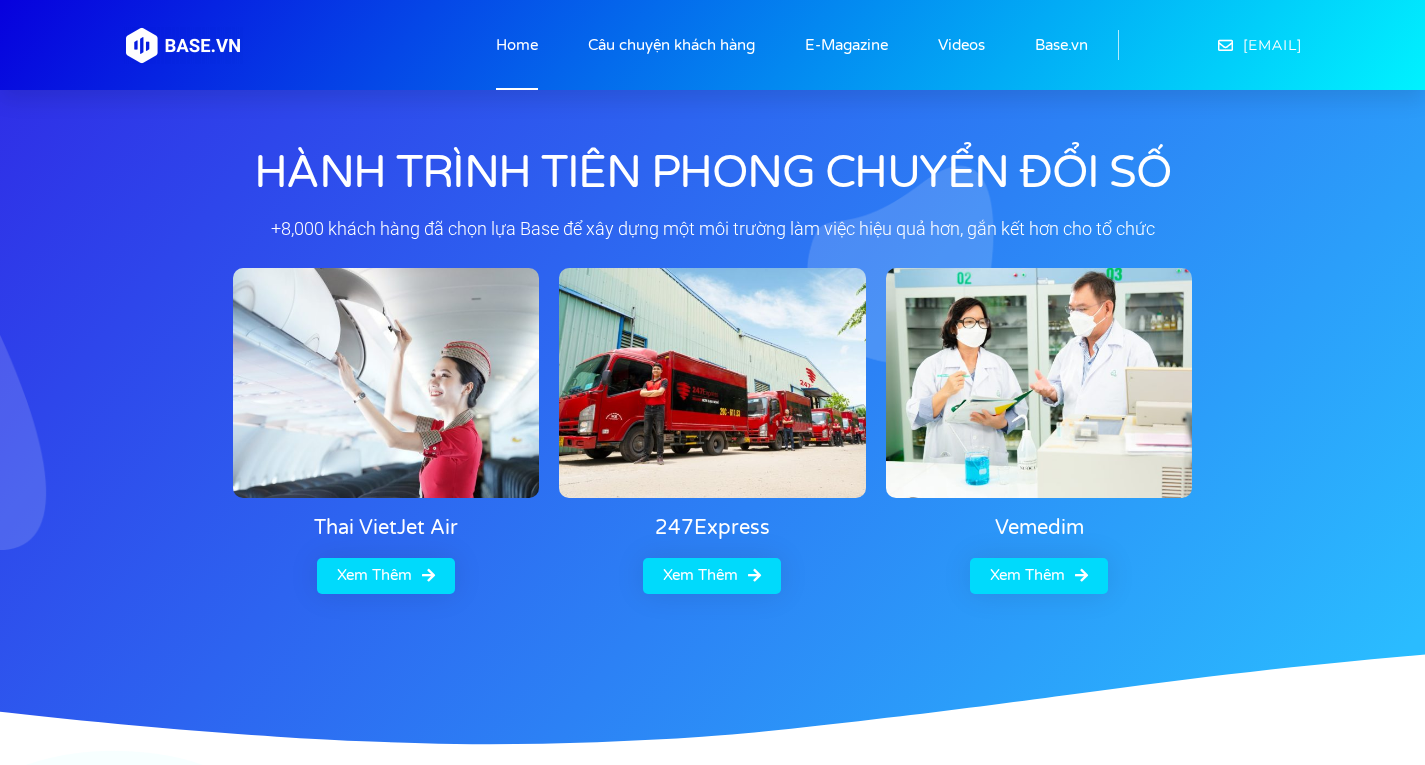 click on "Home" 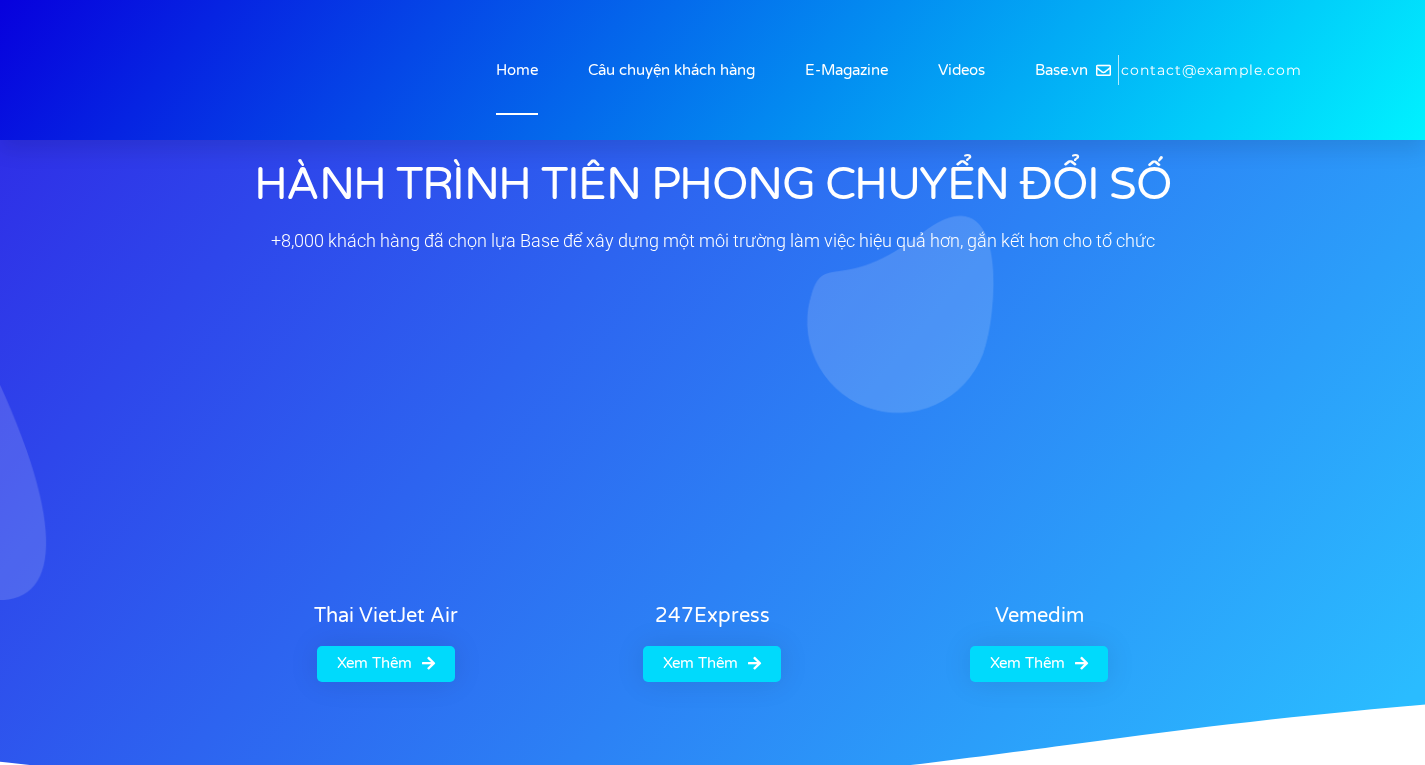 scroll, scrollTop: 0, scrollLeft: 0, axis: both 